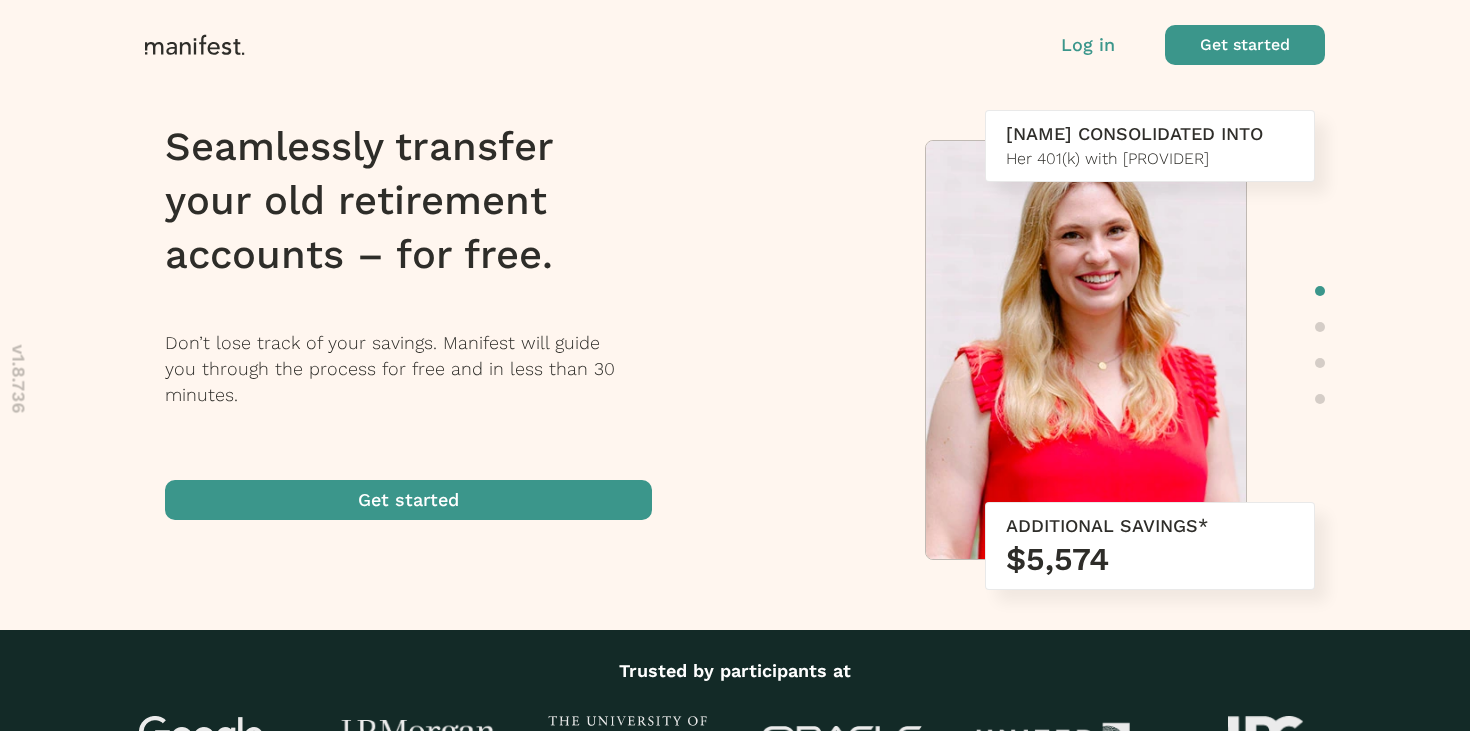 scroll, scrollTop: 0, scrollLeft: 0, axis: both 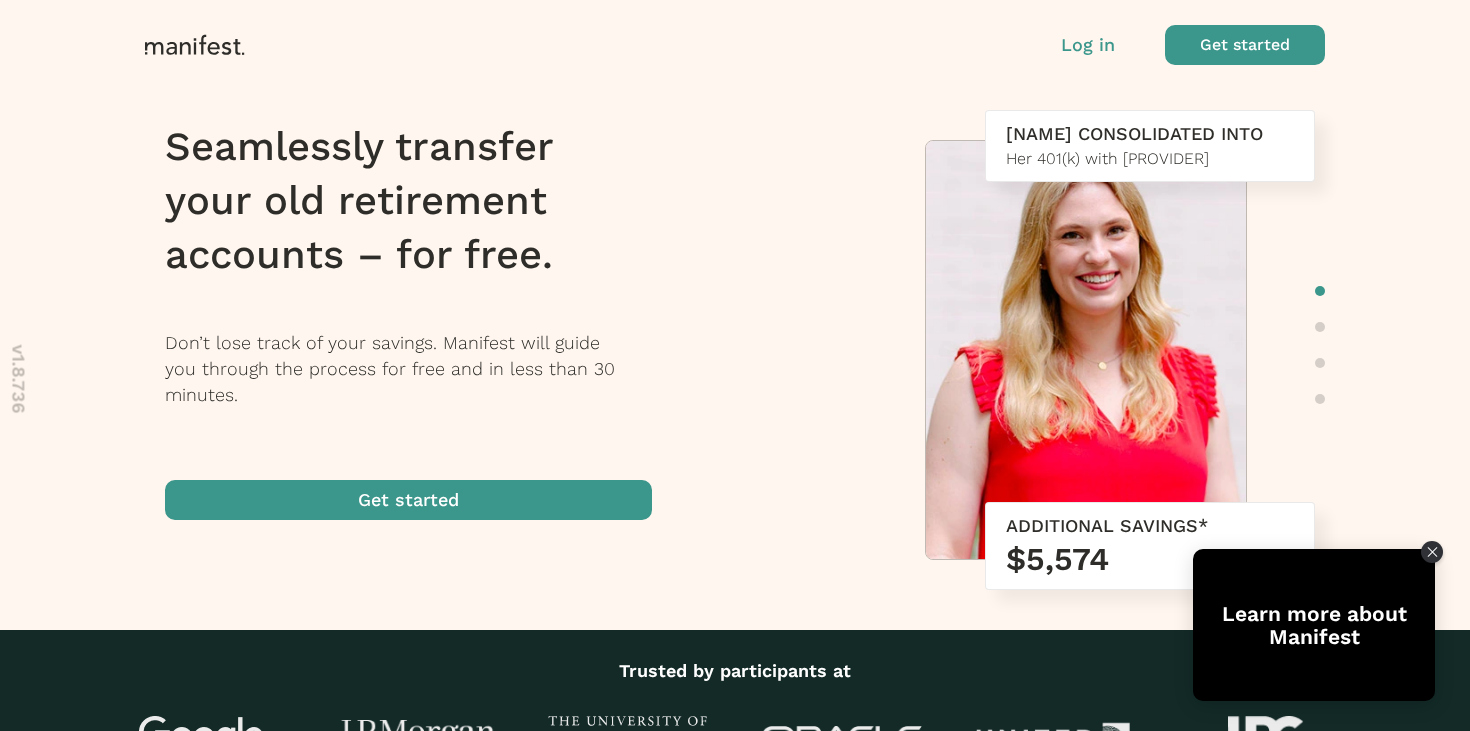 click on "Log in" at bounding box center [1088, 45] 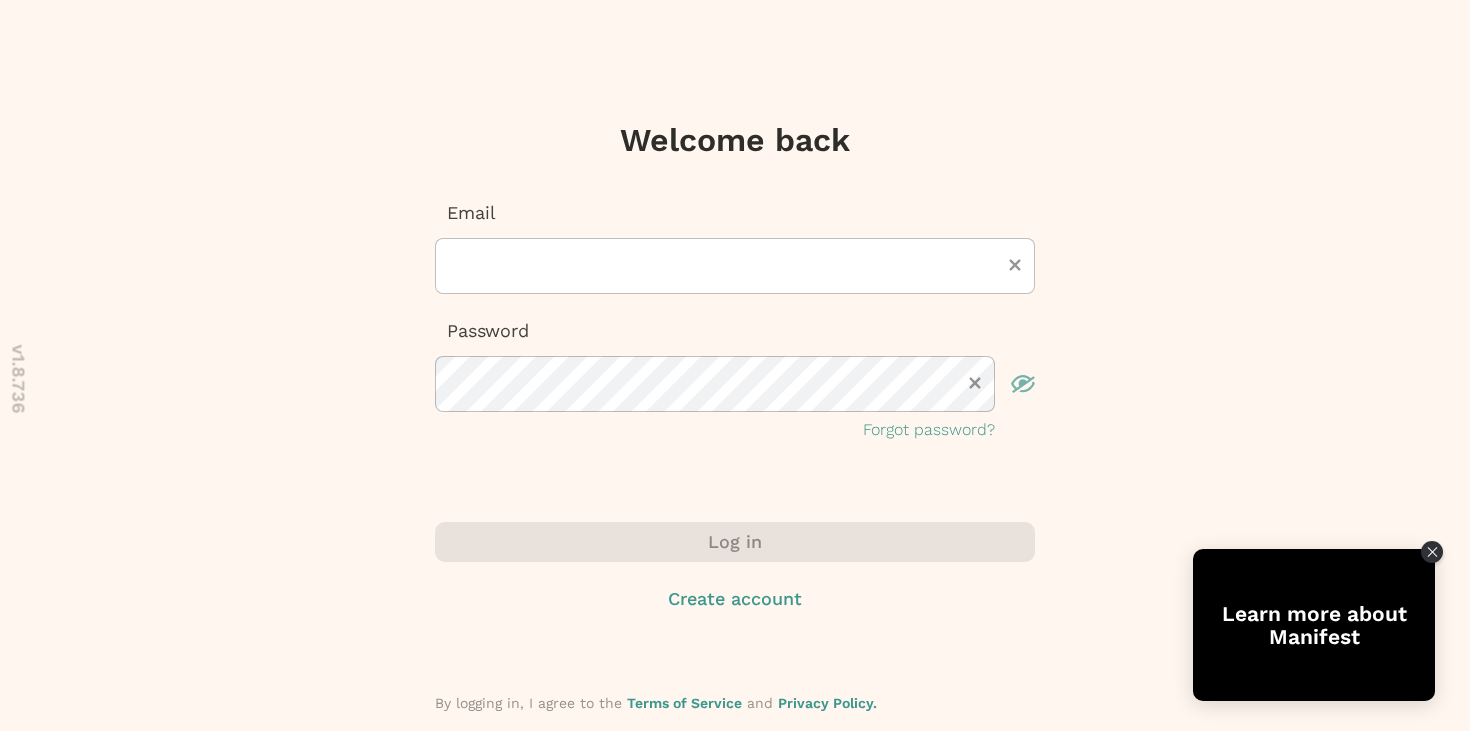 scroll, scrollTop: 0, scrollLeft: 0, axis: both 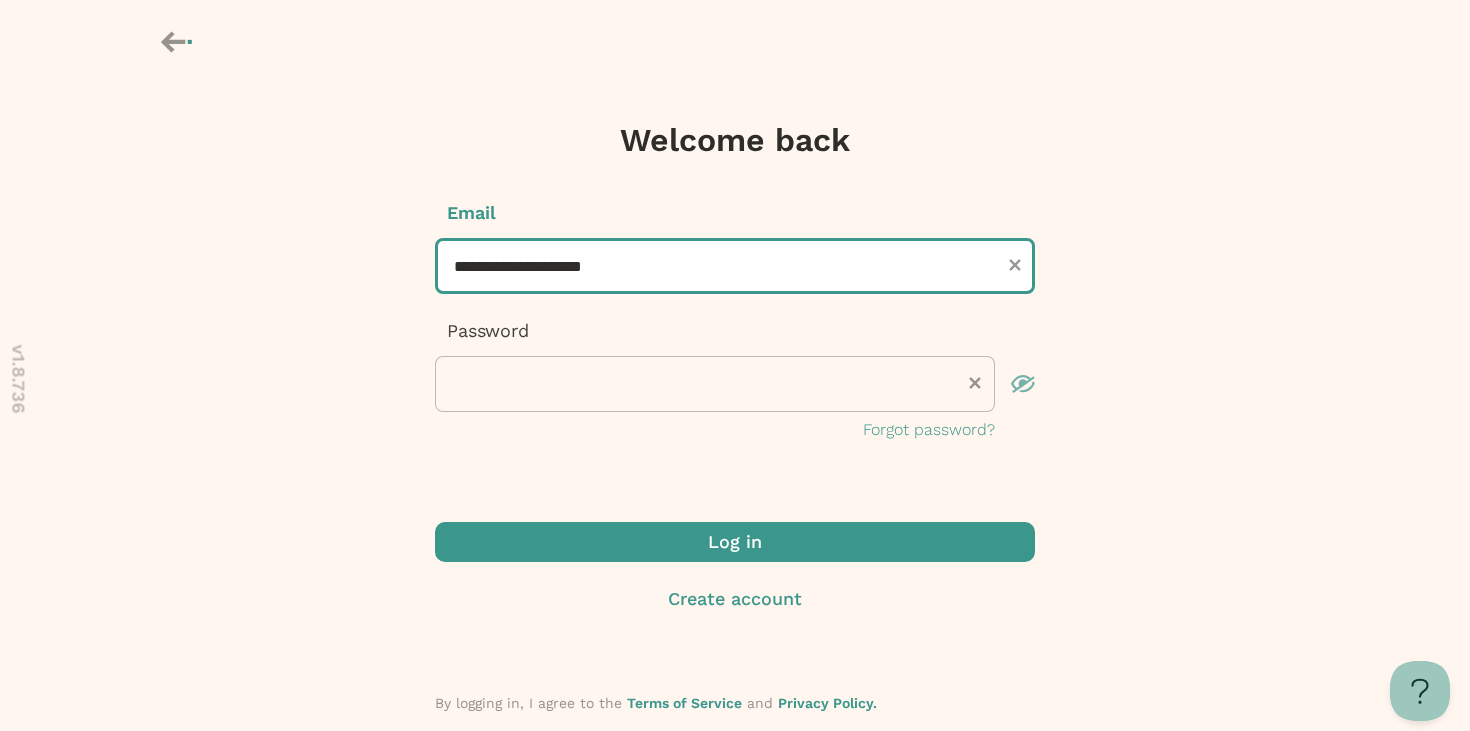 drag, startPoint x: 680, startPoint y: 267, endPoint x: 297, endPoint y: 180, distance: 392.75693 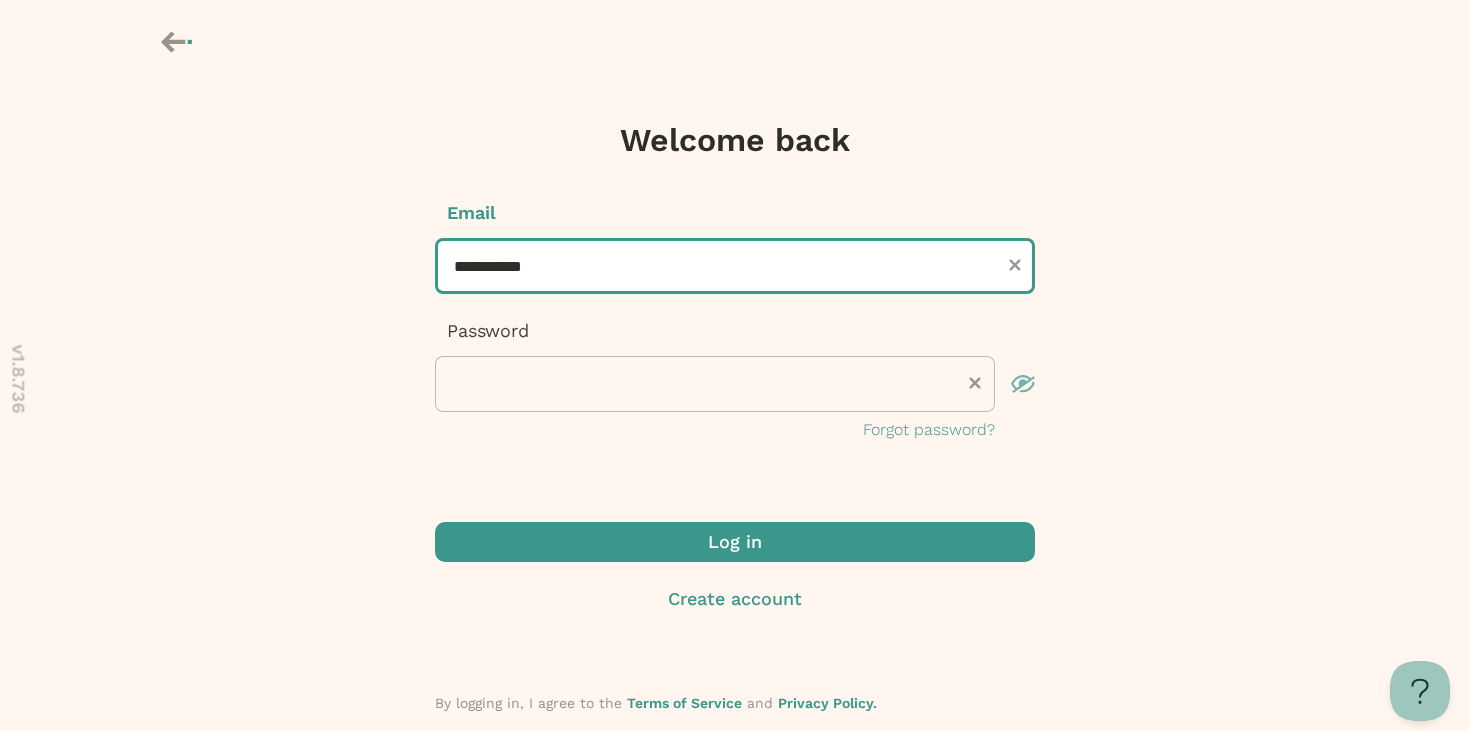 type on "**********" 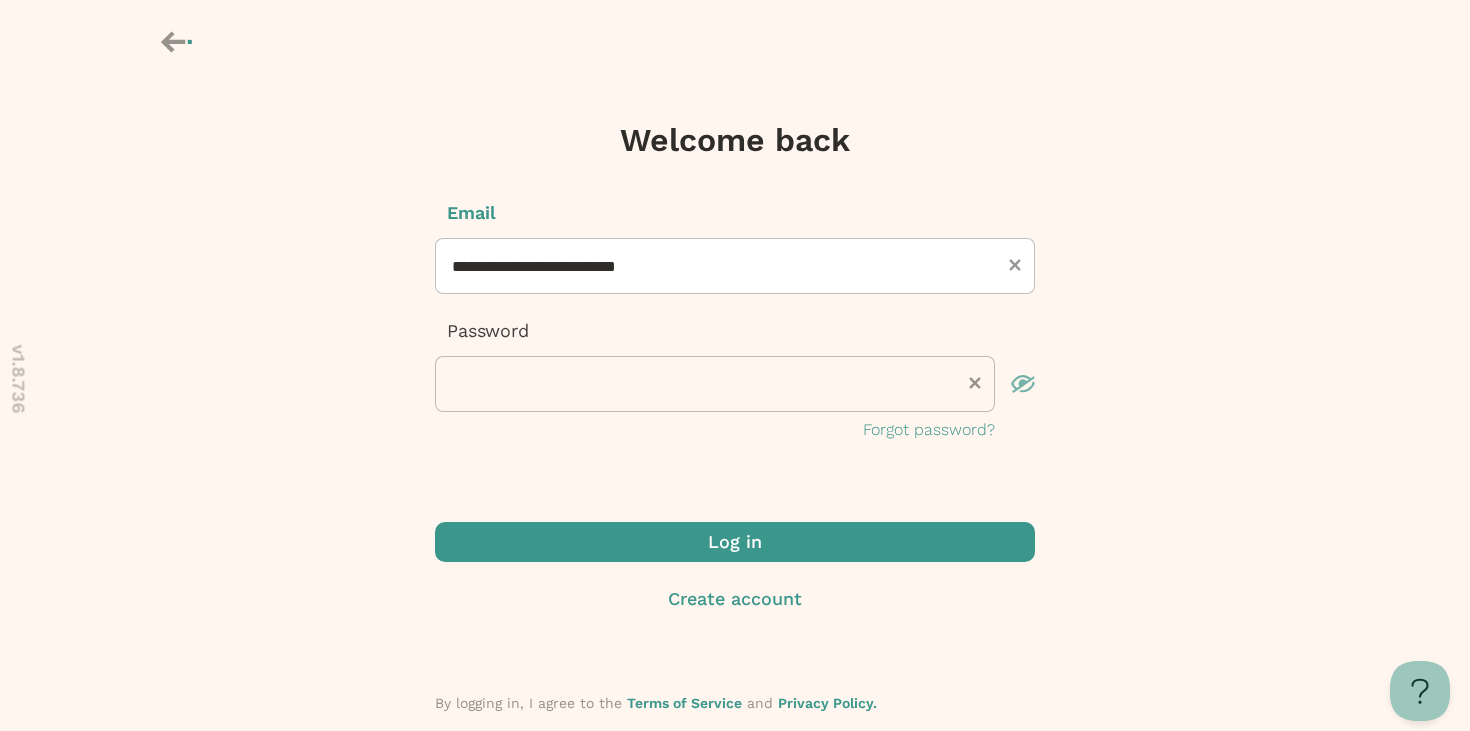 click at bounding box center (735, 542) 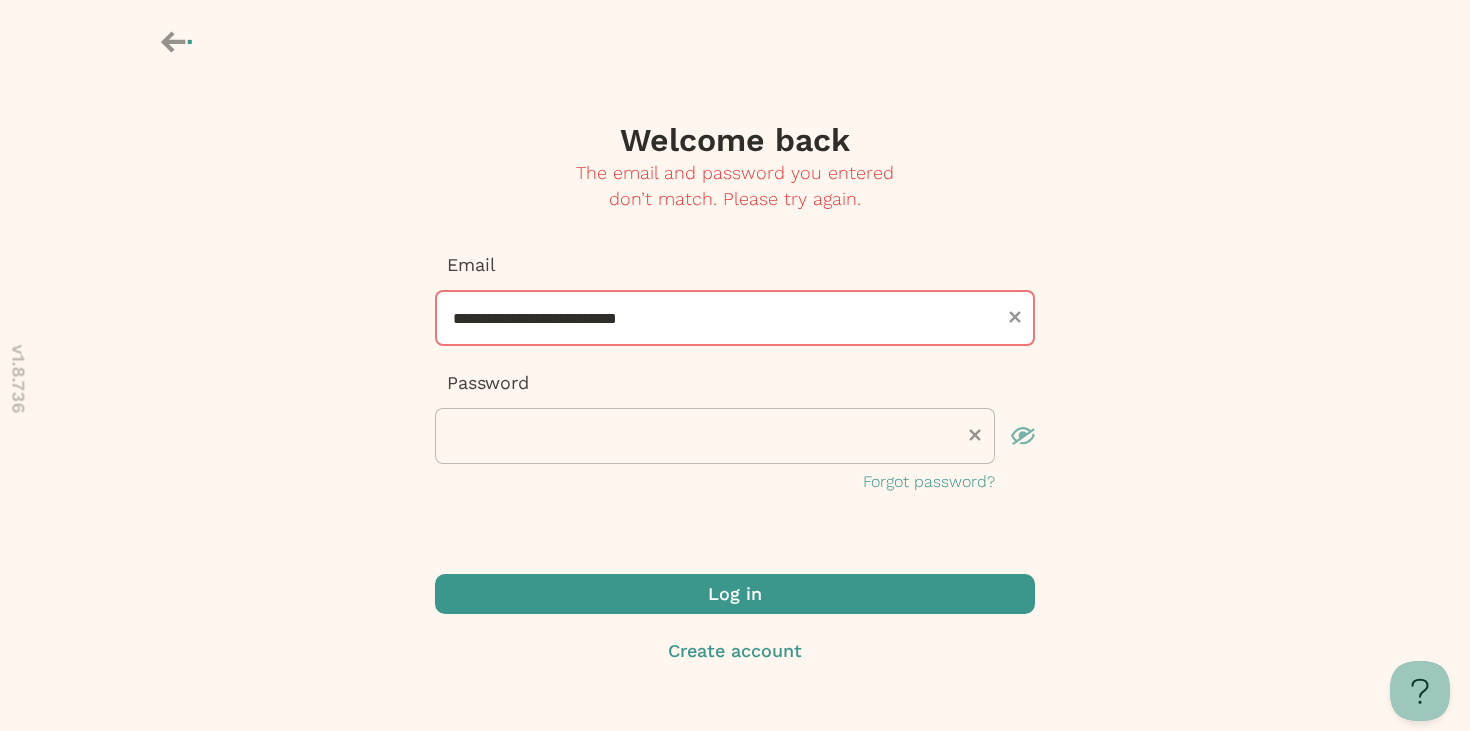click 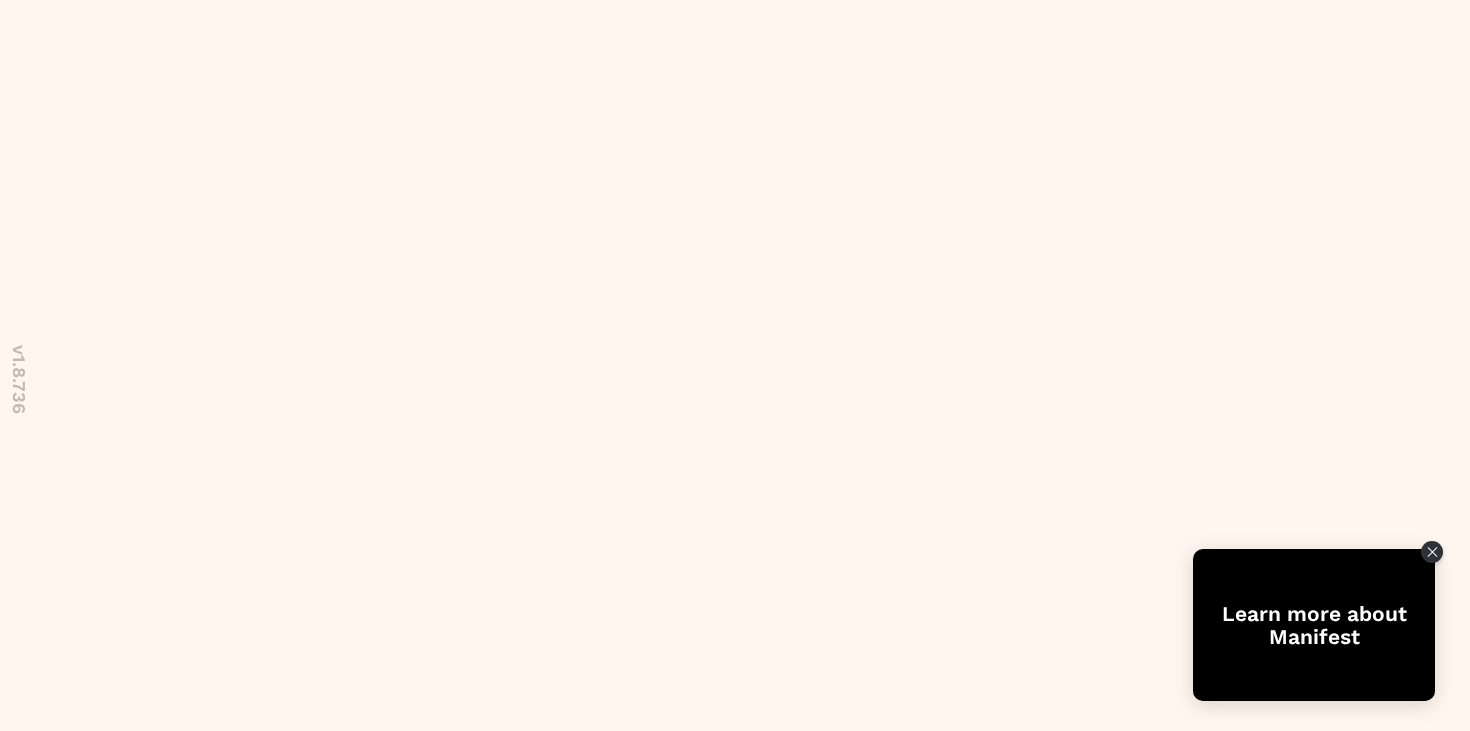 scroll, scrollTop: 0, scrollLeft: 0, axis: both 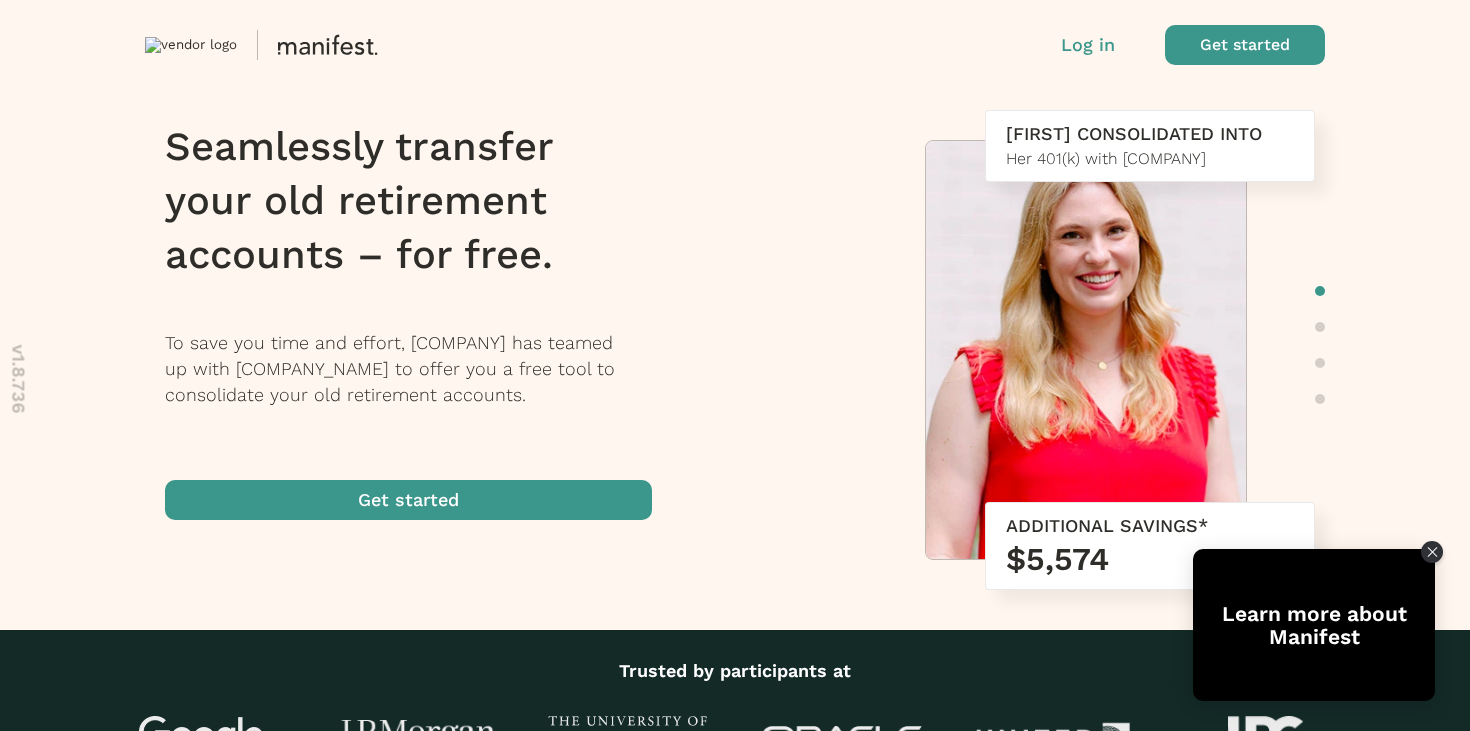 click at bounding box center (1245, 45) 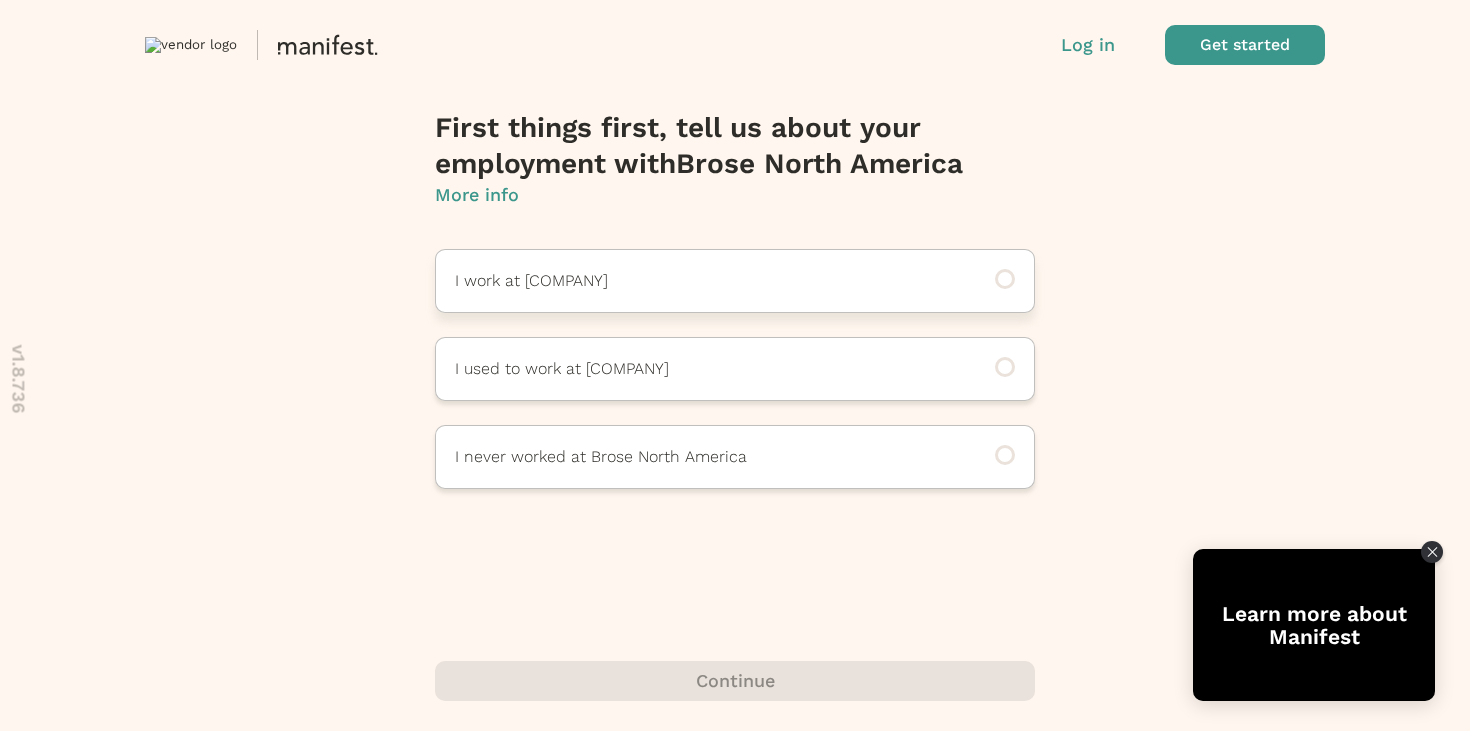 click on "I work at [COMPANY]" at bounding box center [707, 281] 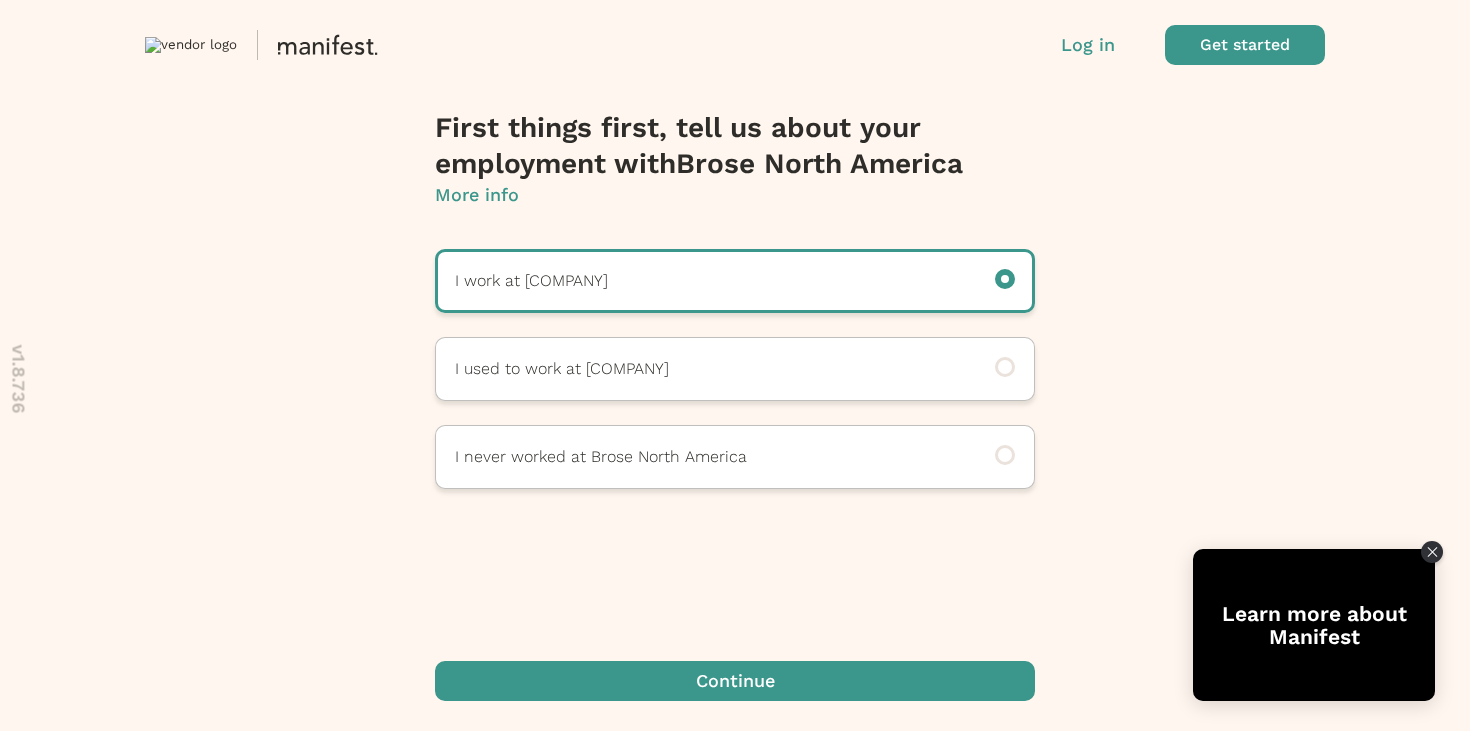click at bounding box center (735, 681) 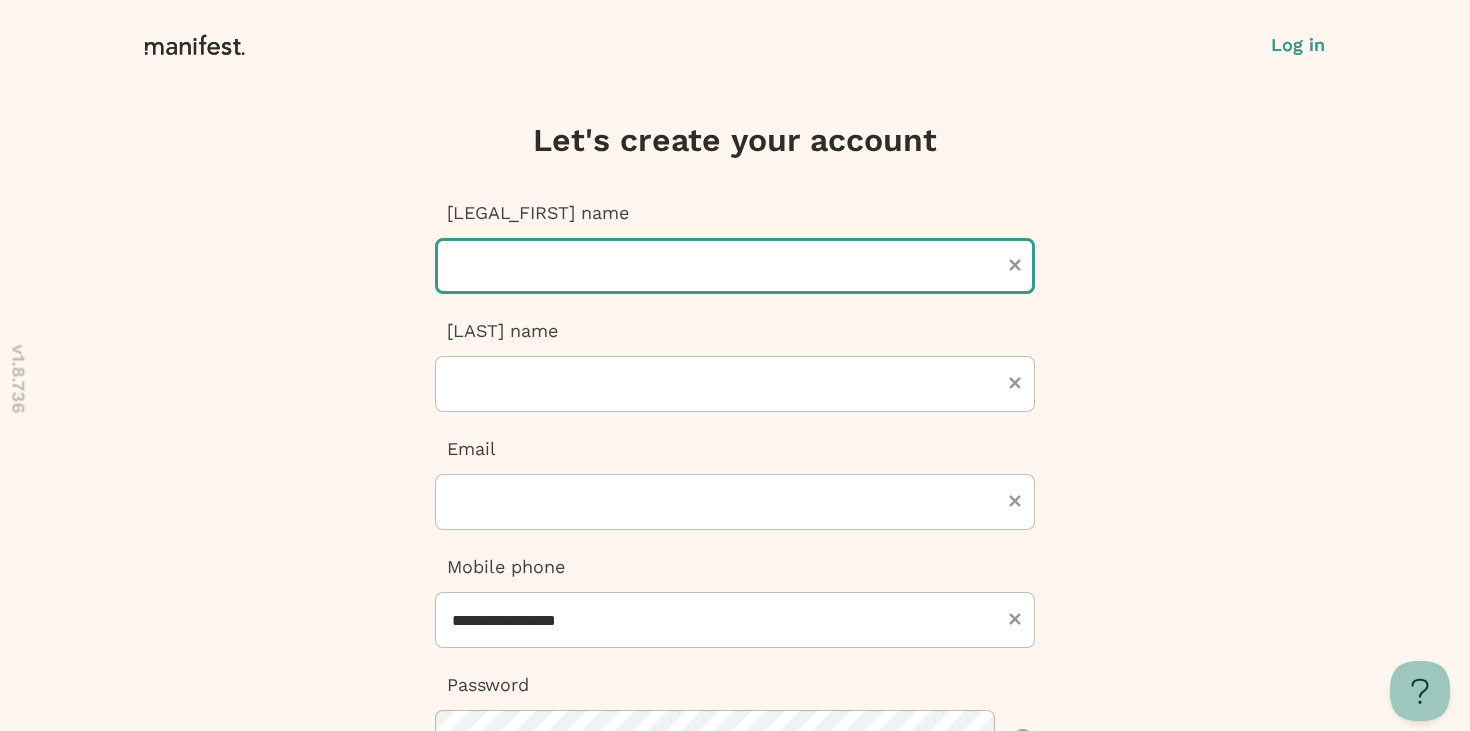 click at bounding box center (735, 266) 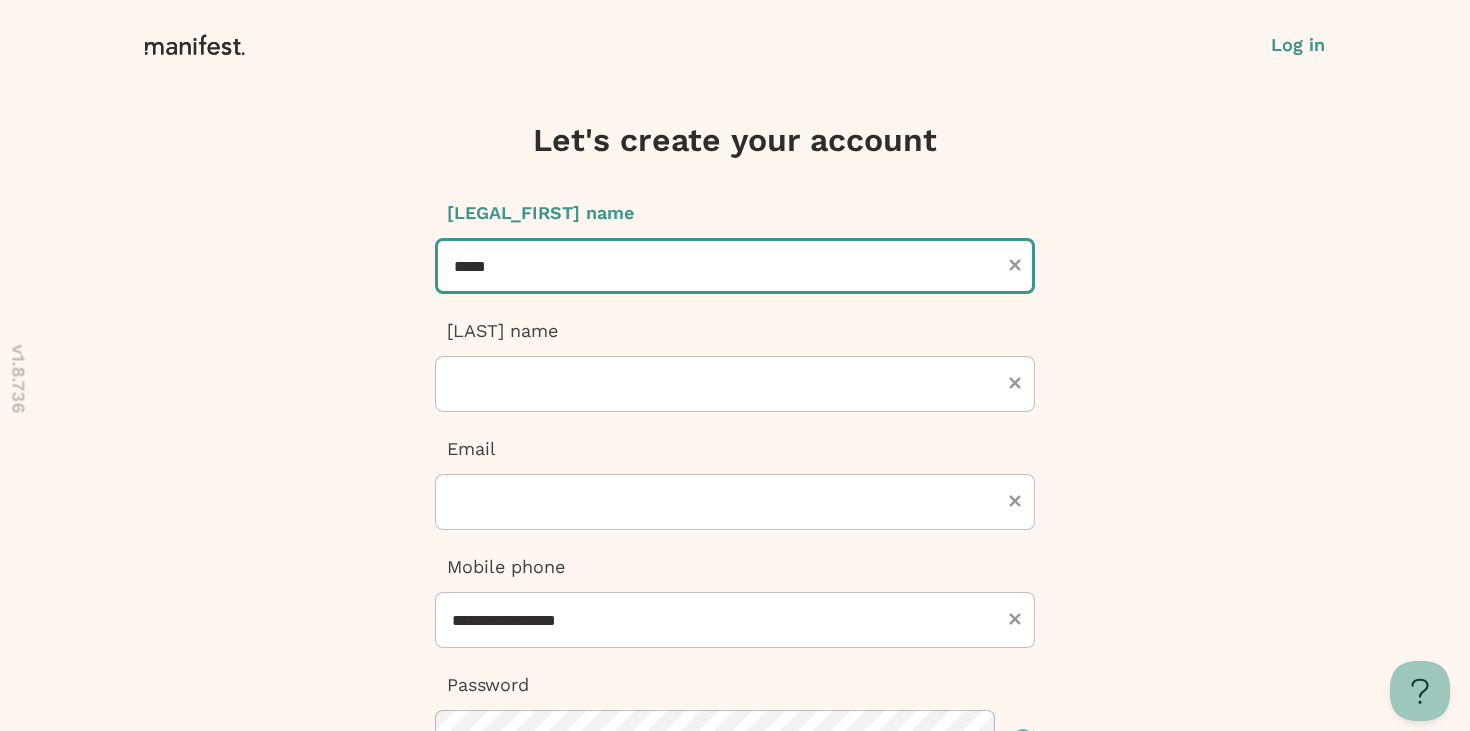 type on "*****" 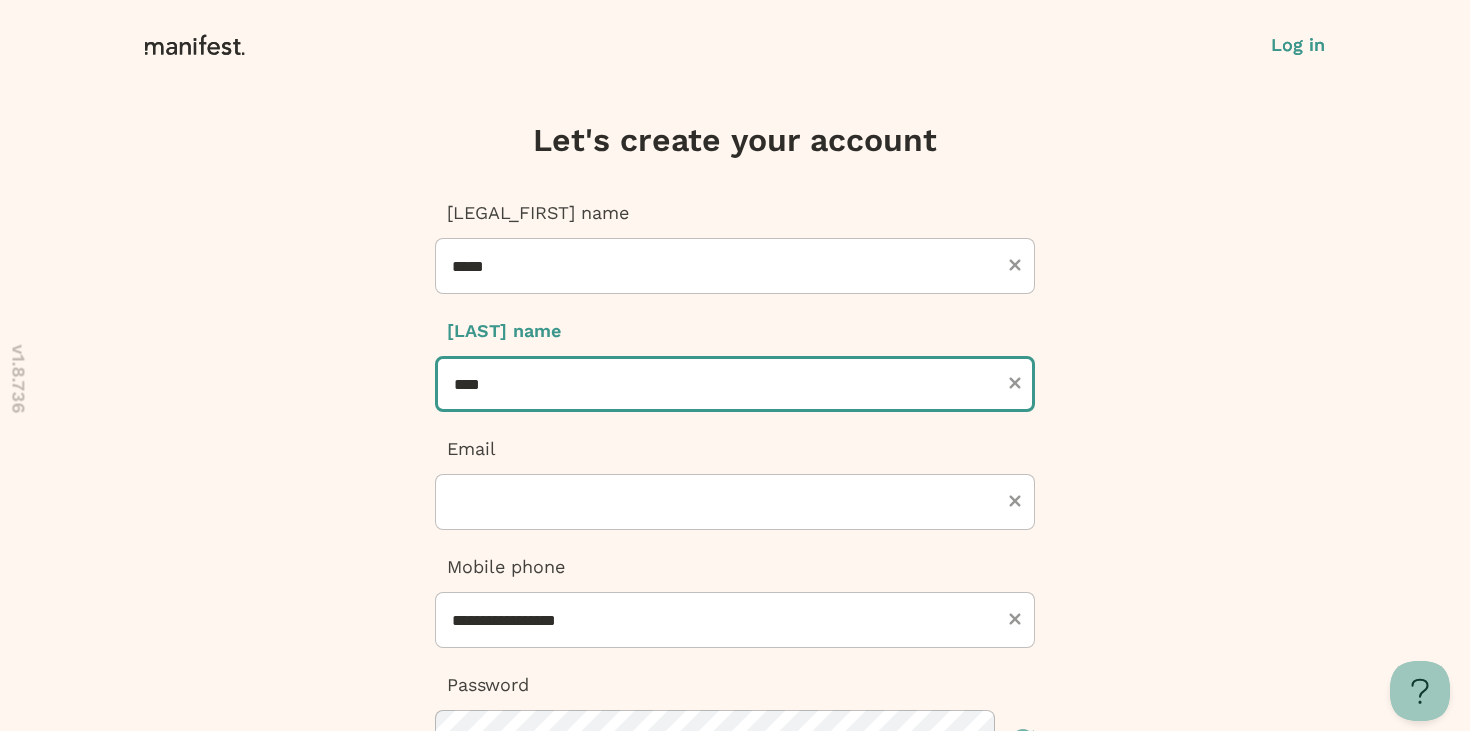 type on "****" 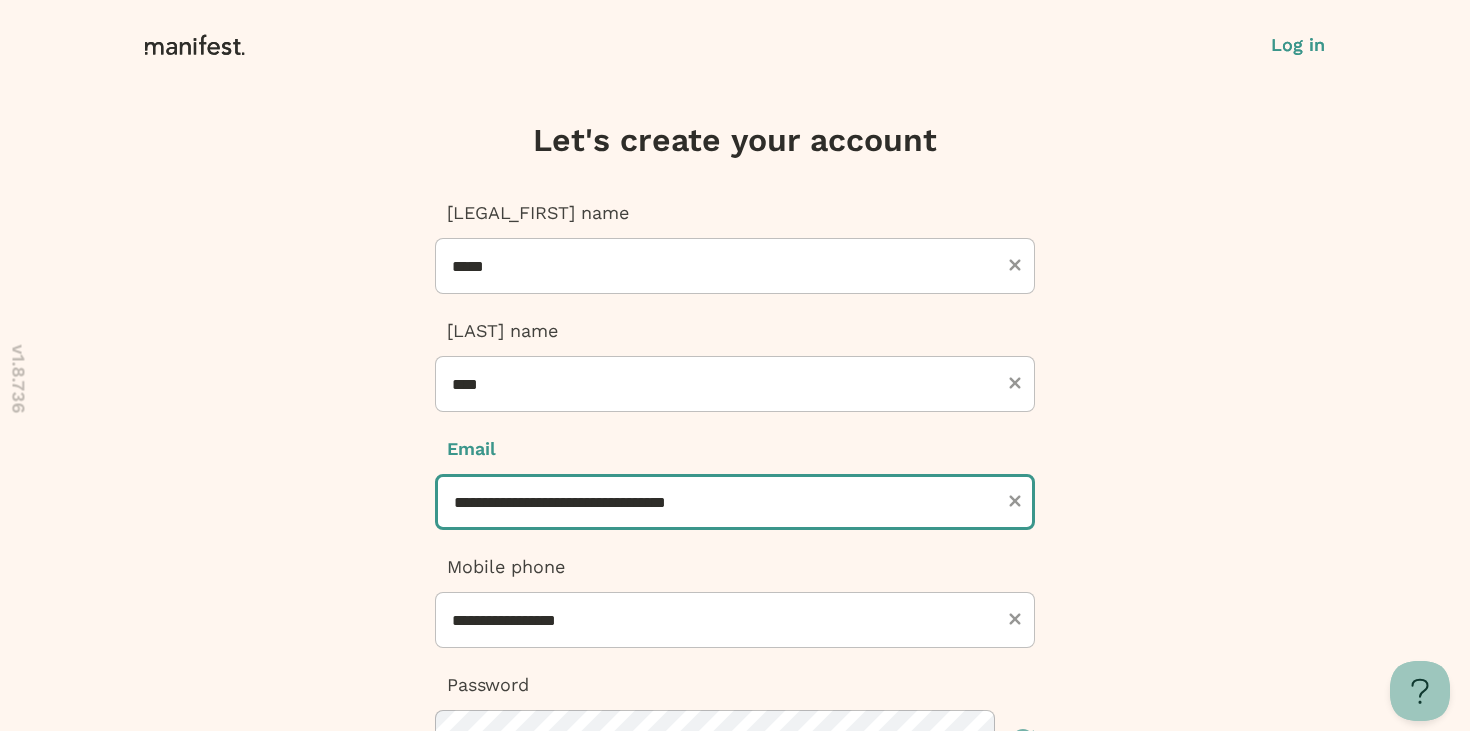 type on "**********" 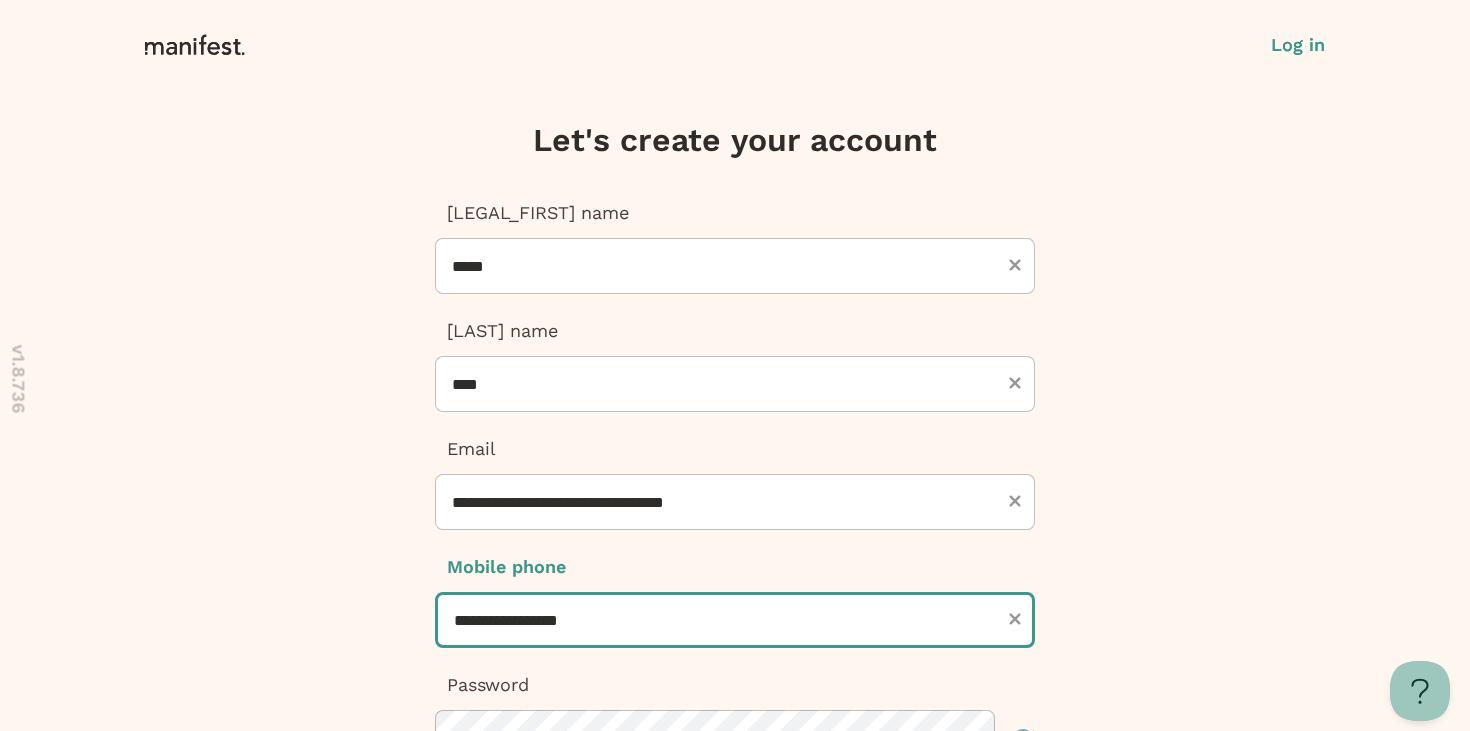 type on "***" 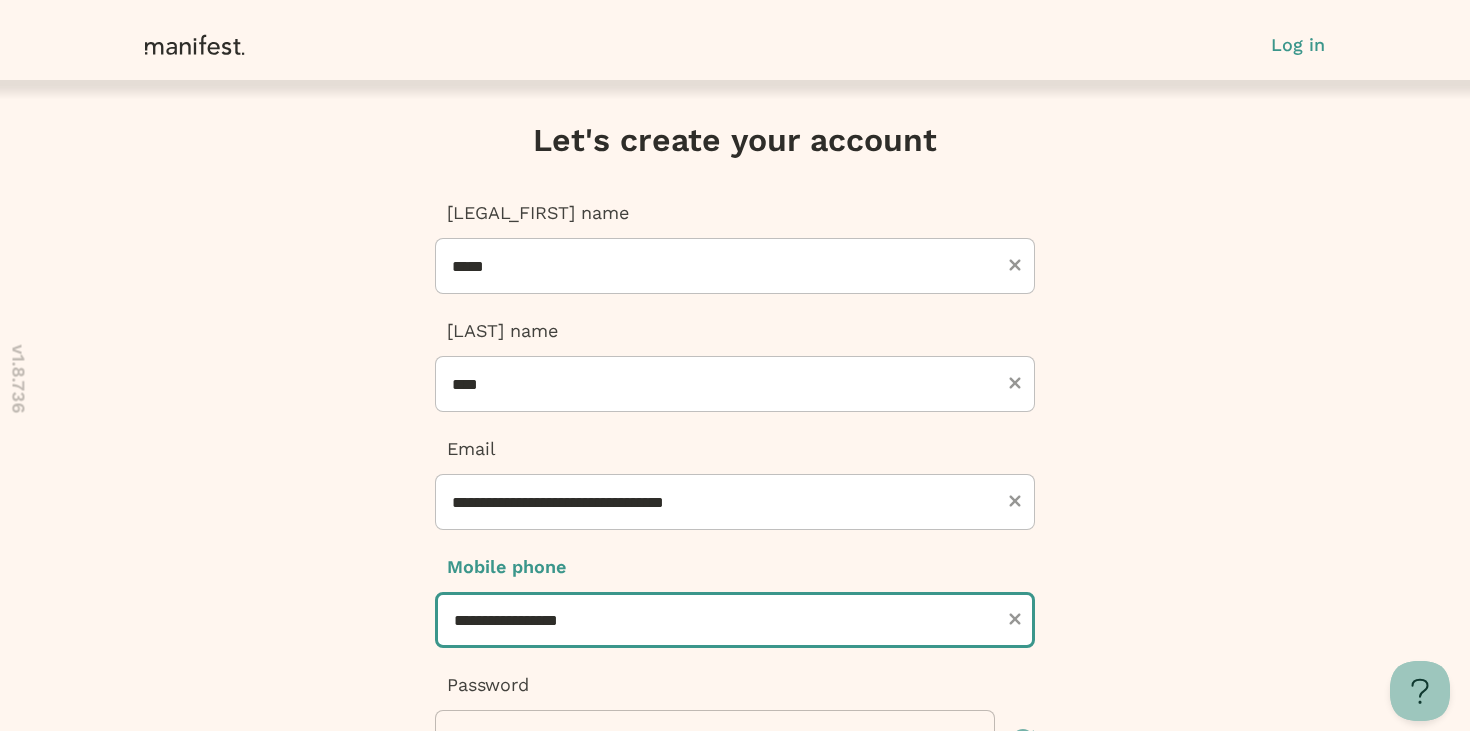 scroll, scrollTop: 421, scrollLeft: 0, axis: vertical 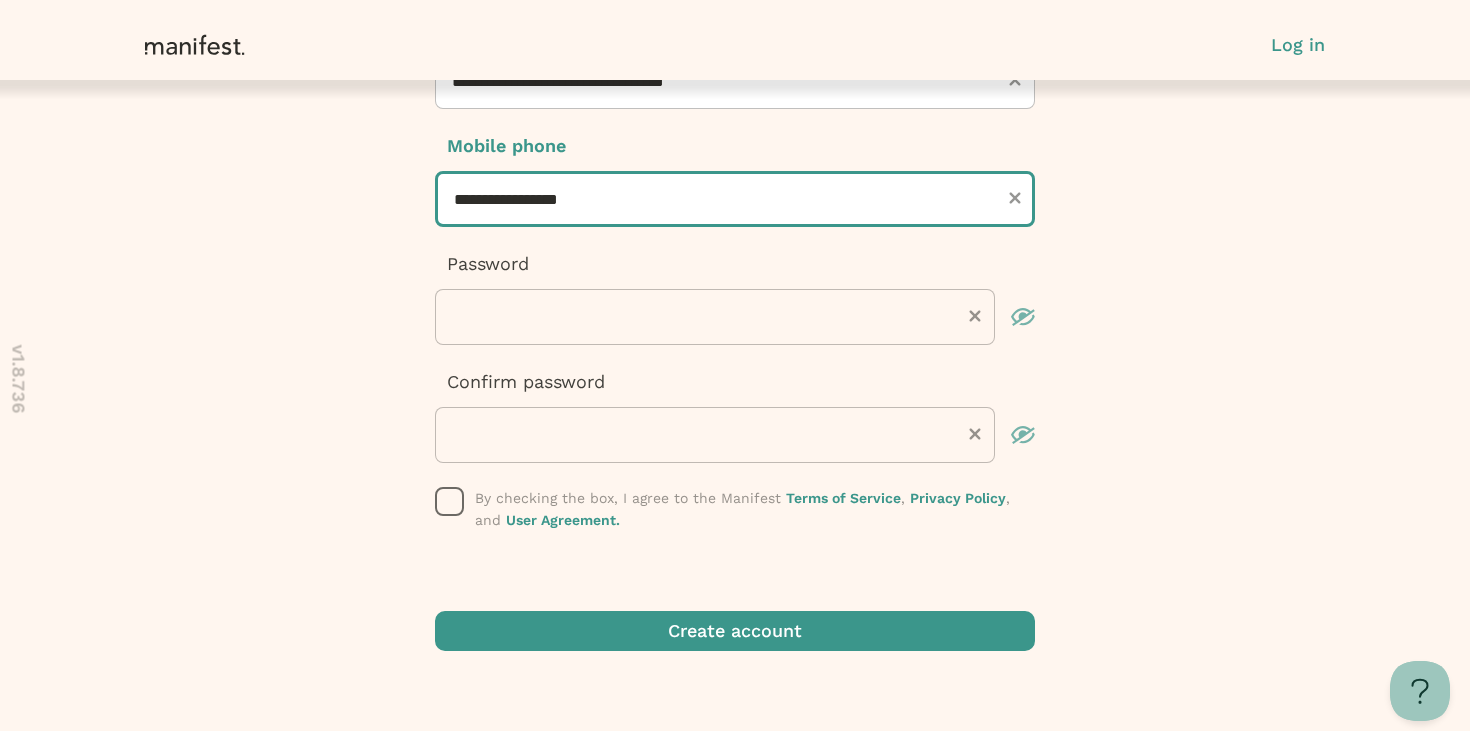 type on "**********" 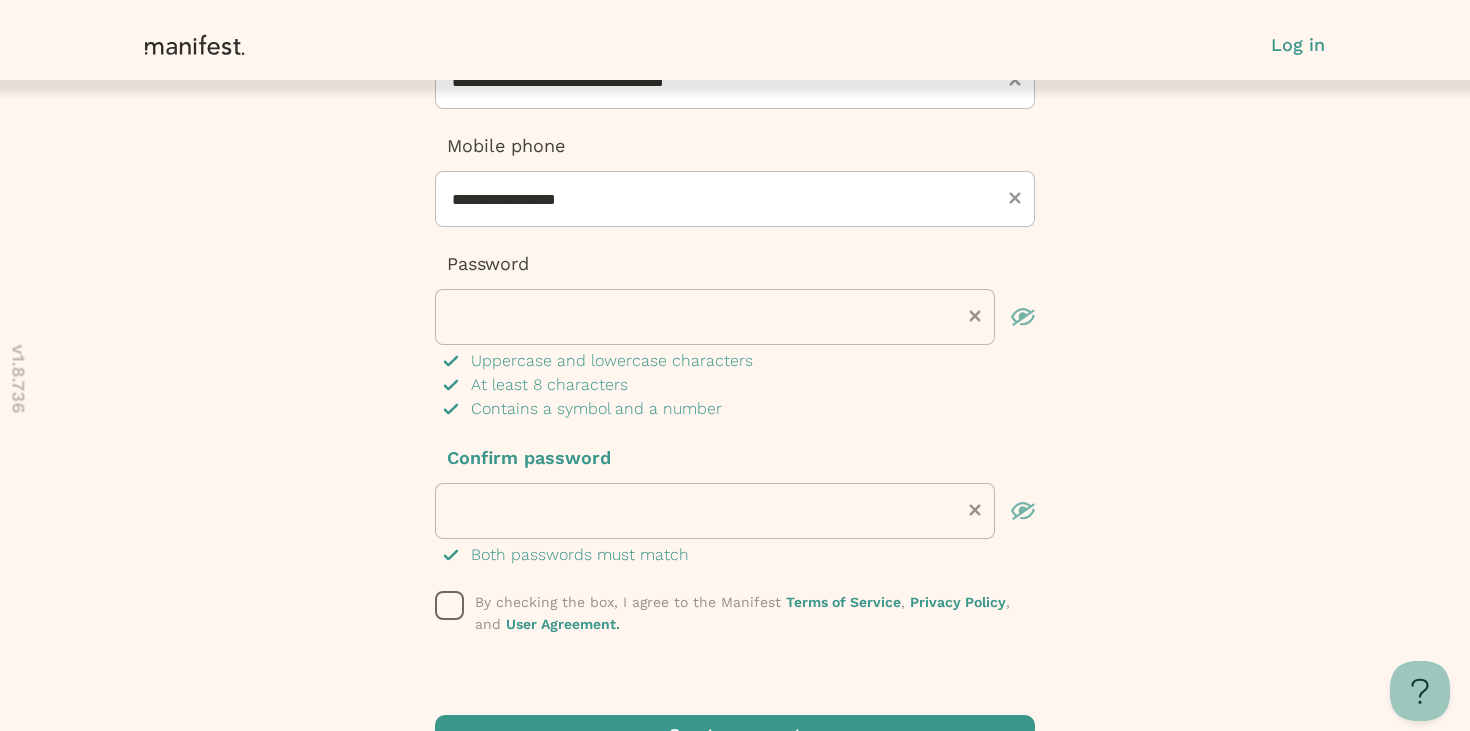click 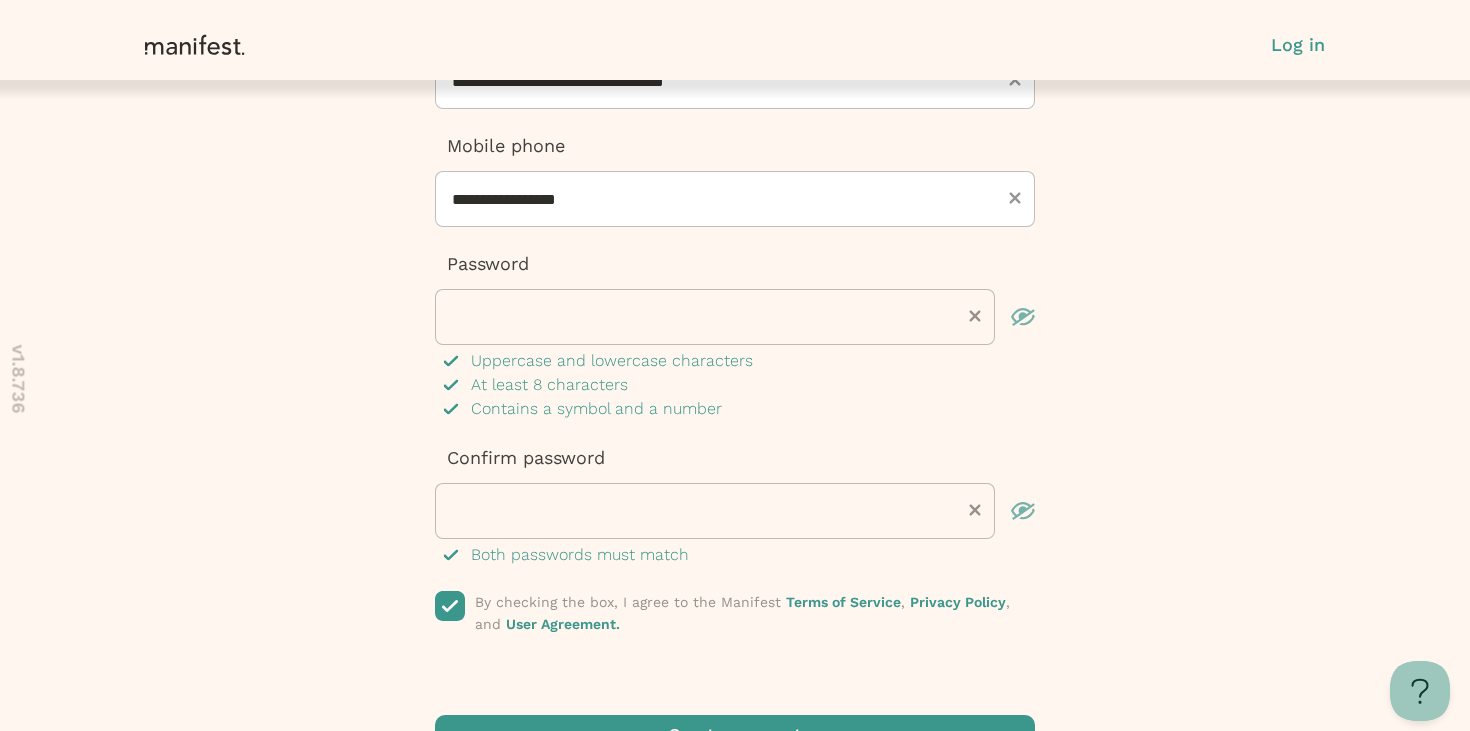 scroll, scrollTop: 525, scrollLeft: 0, axis: vertical 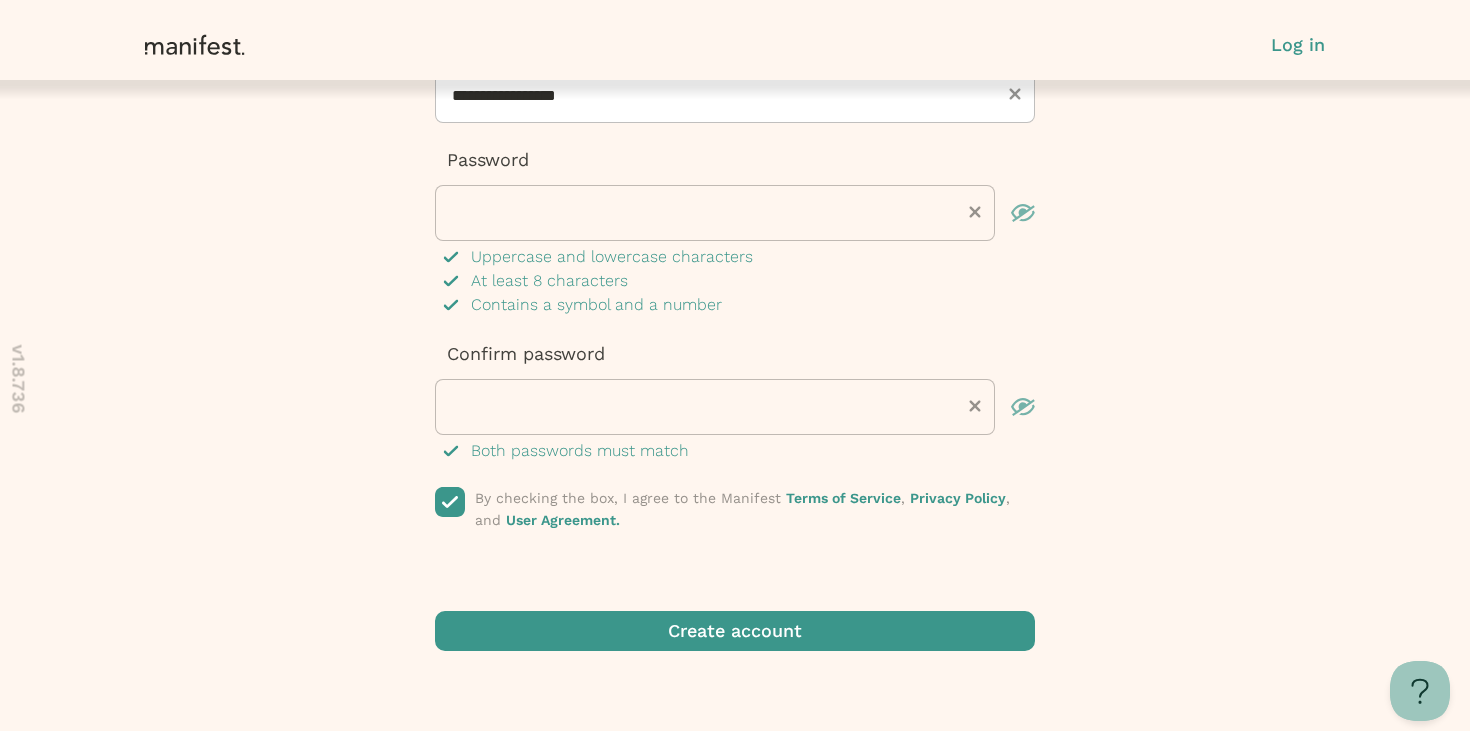 click at bounding box center [735, 631] 